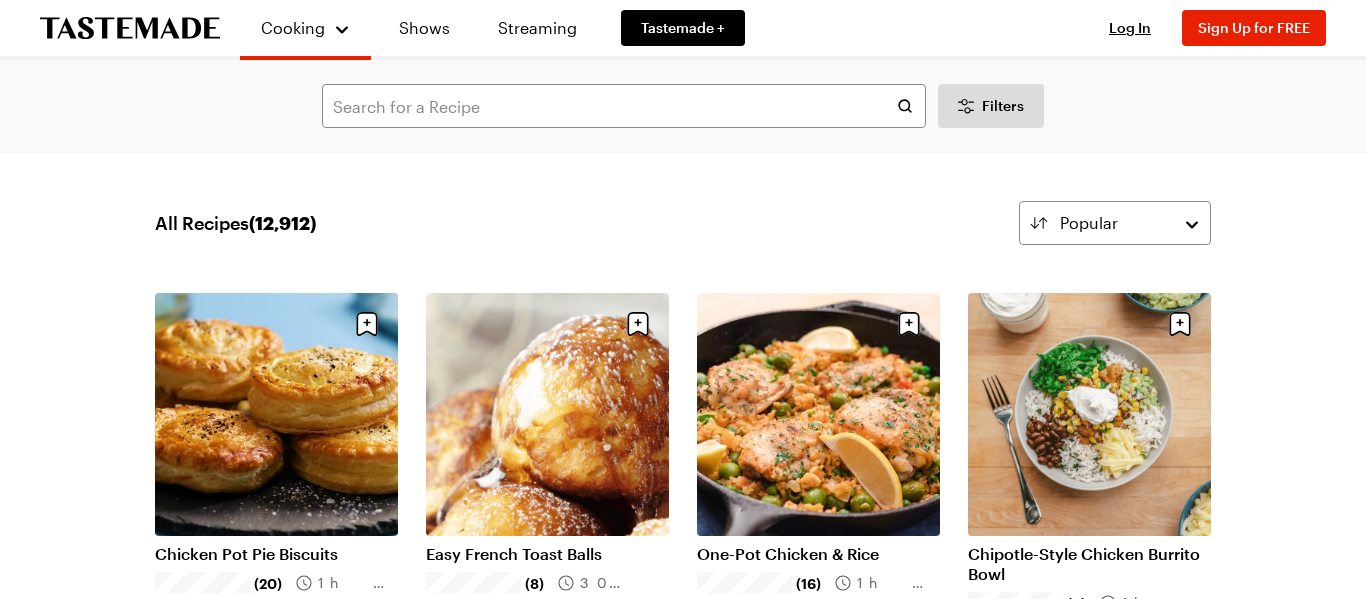 scroll, scrollTop: 0, scrollLeft: 0, axis: both 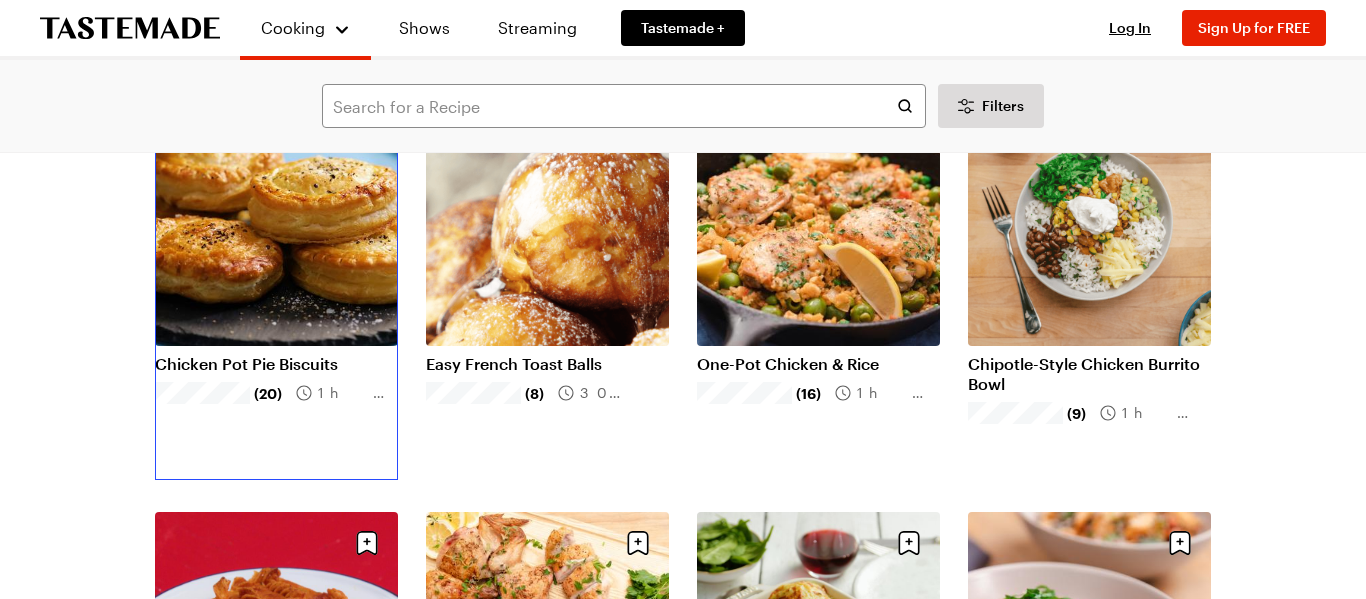 click on "Chicken Pot Pie Biscuits" at bounding box center (276, 364) 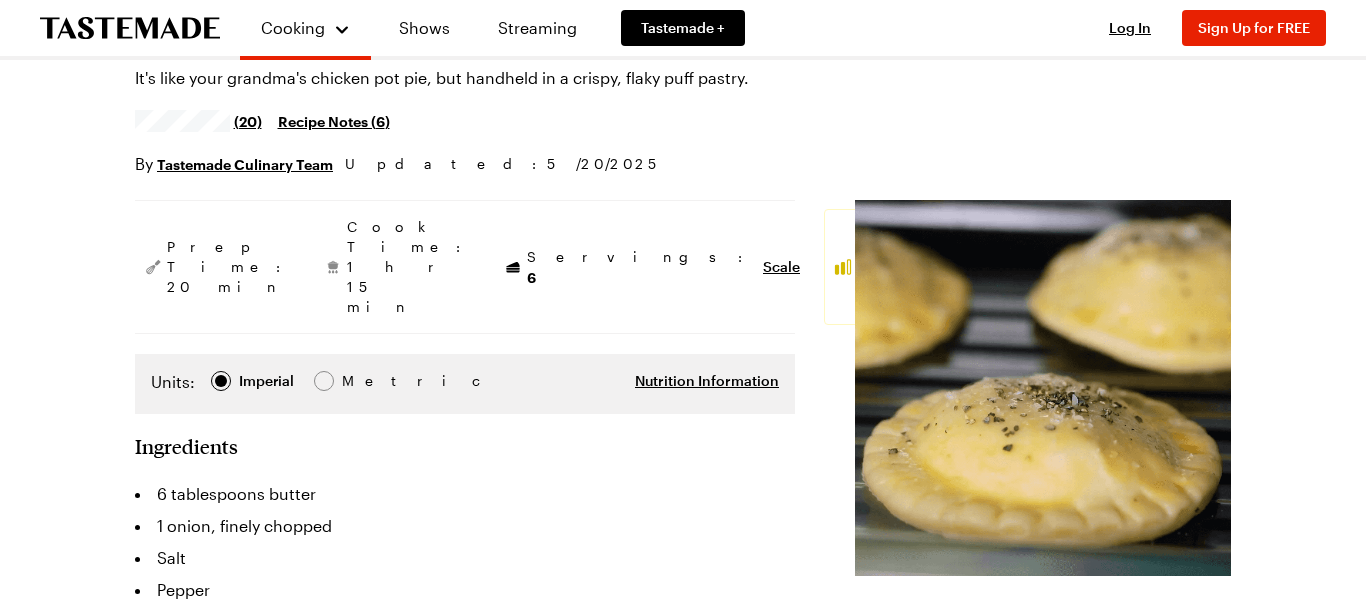 scroll, scrollTop: 0, scrollLeft: 0, axis: both 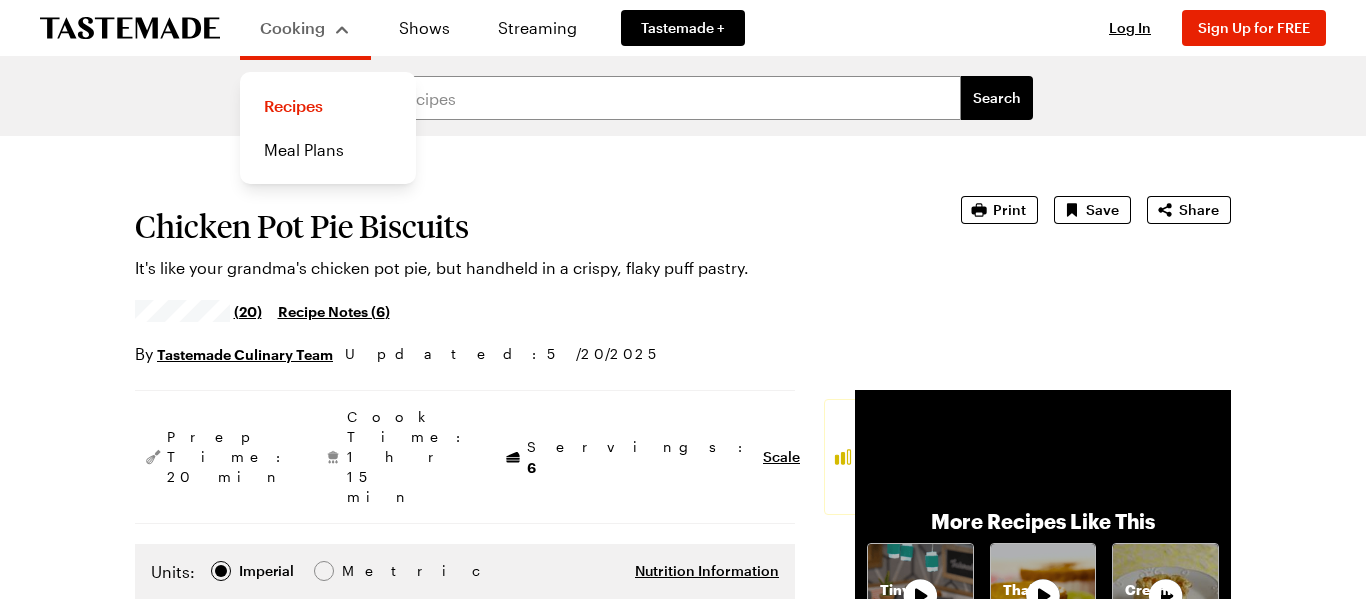click on "Cooking" at bounding box center [305, 28] 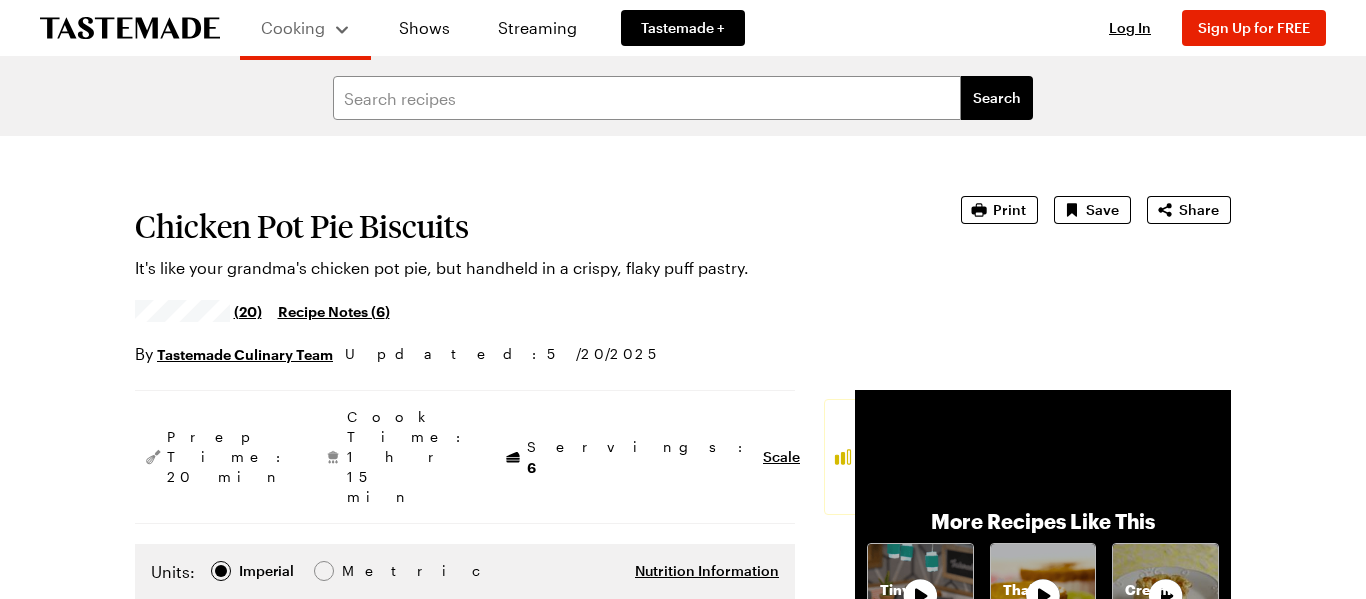 click on "Cooking" at bounding box center (305, 28) 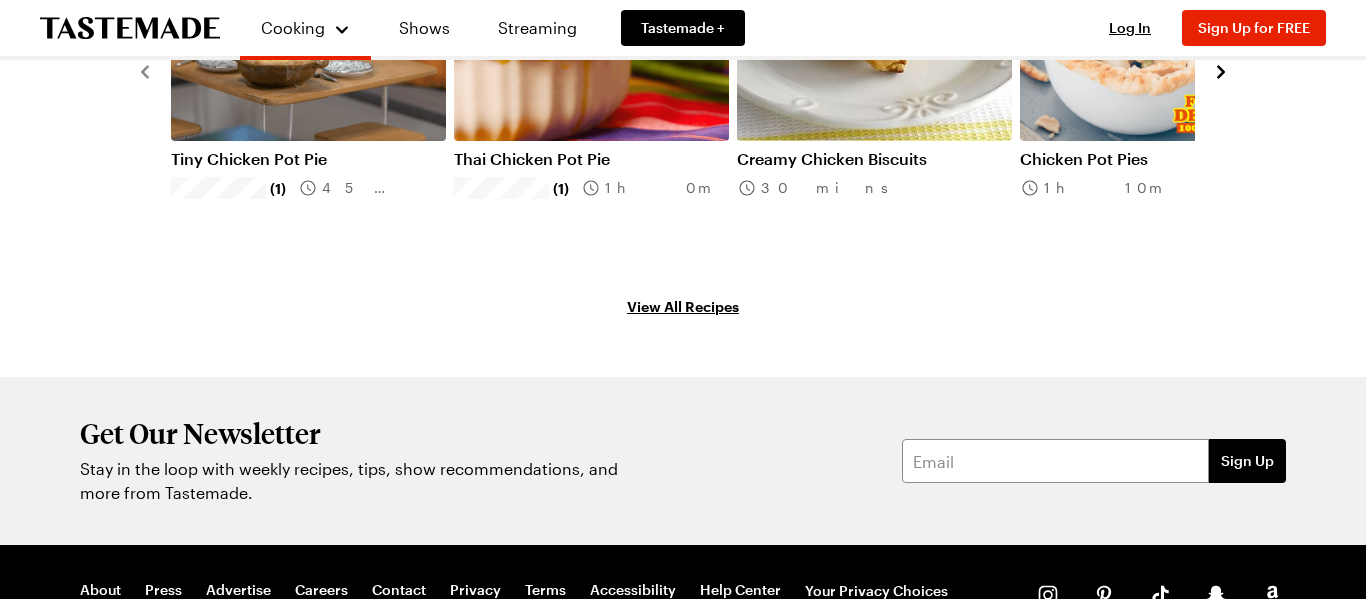 scroll, scrollTop: 3300, scrollLeft: 0, axis: vertical 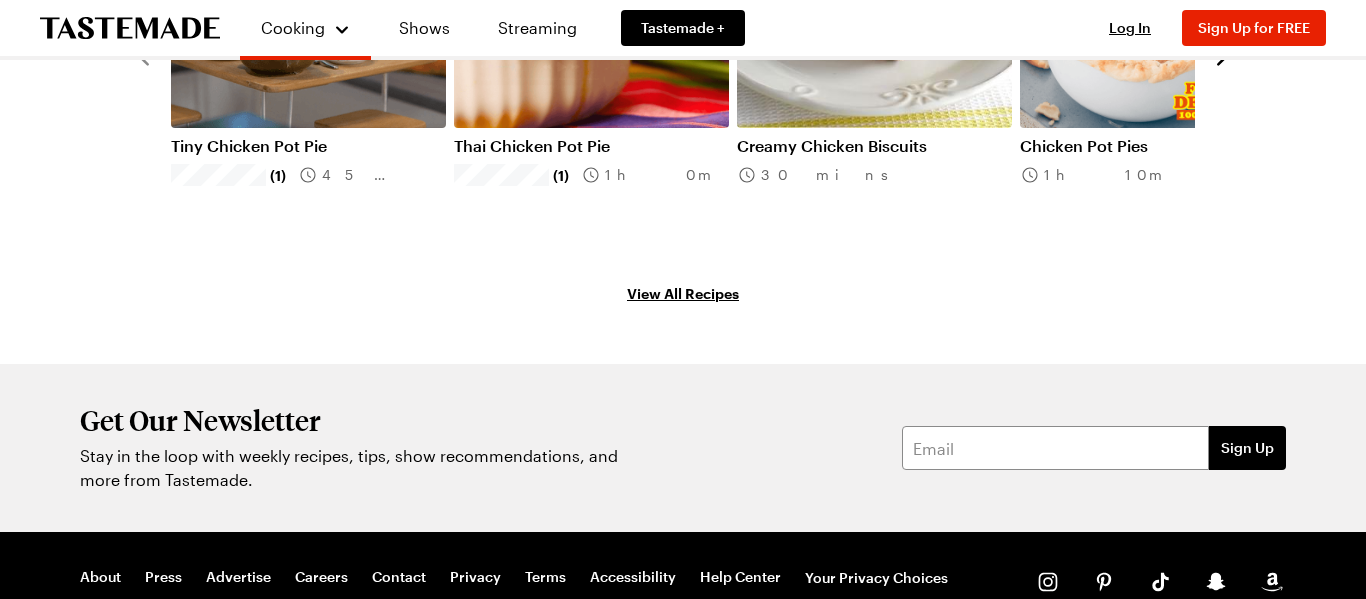 click on "View All Recipes" at bounding box center [683, 293] 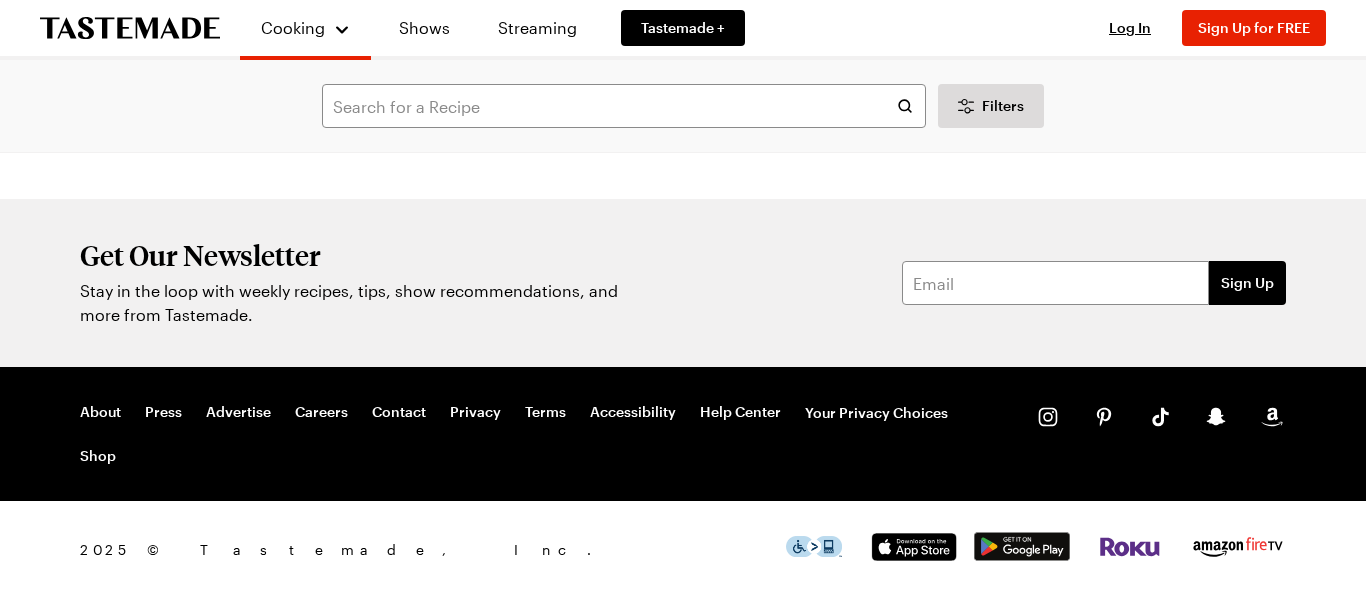 scroll, scrollTop: 0, scrollLeft: 0, axis: both 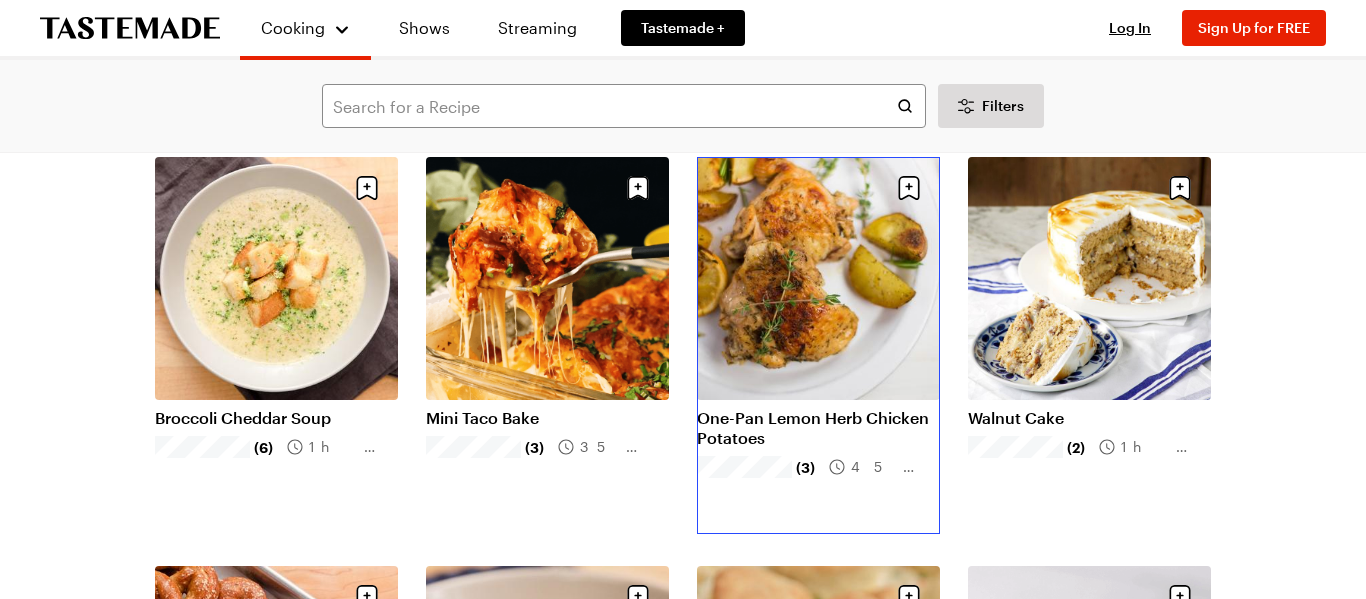 click on "One-Pan Lemon Herb Chicken Potatoes" at bounding box center [818, 428] 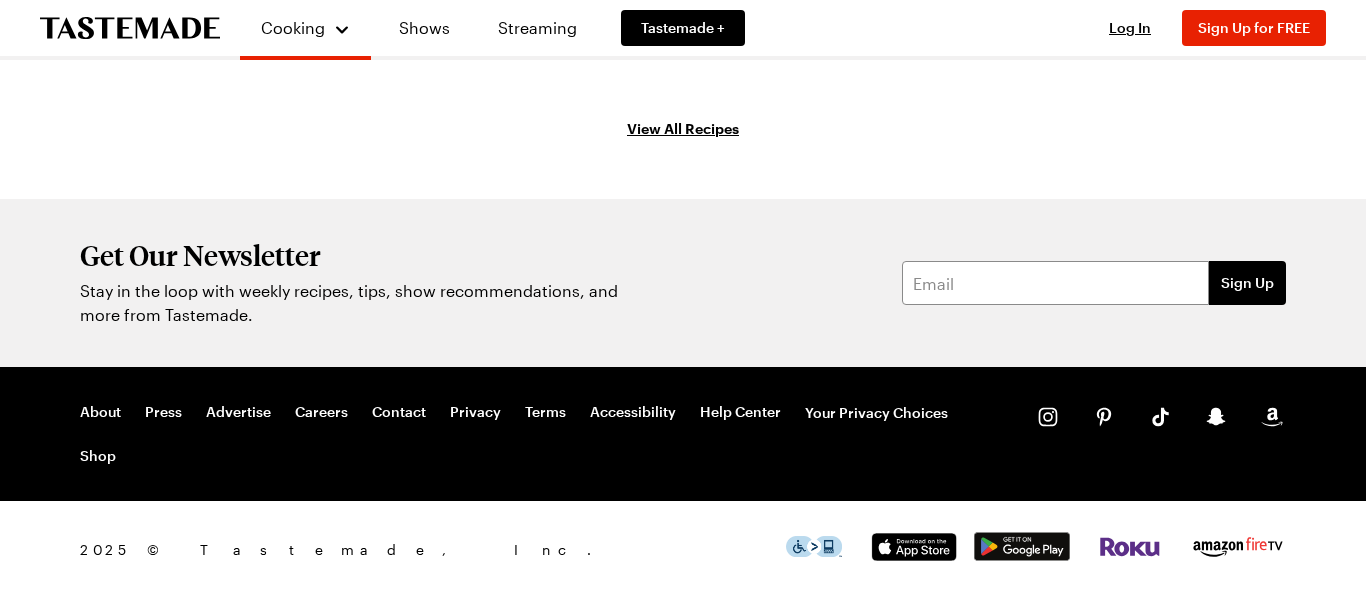 scroll, scrollTop: 0, scrollLeft: 0, axis: both 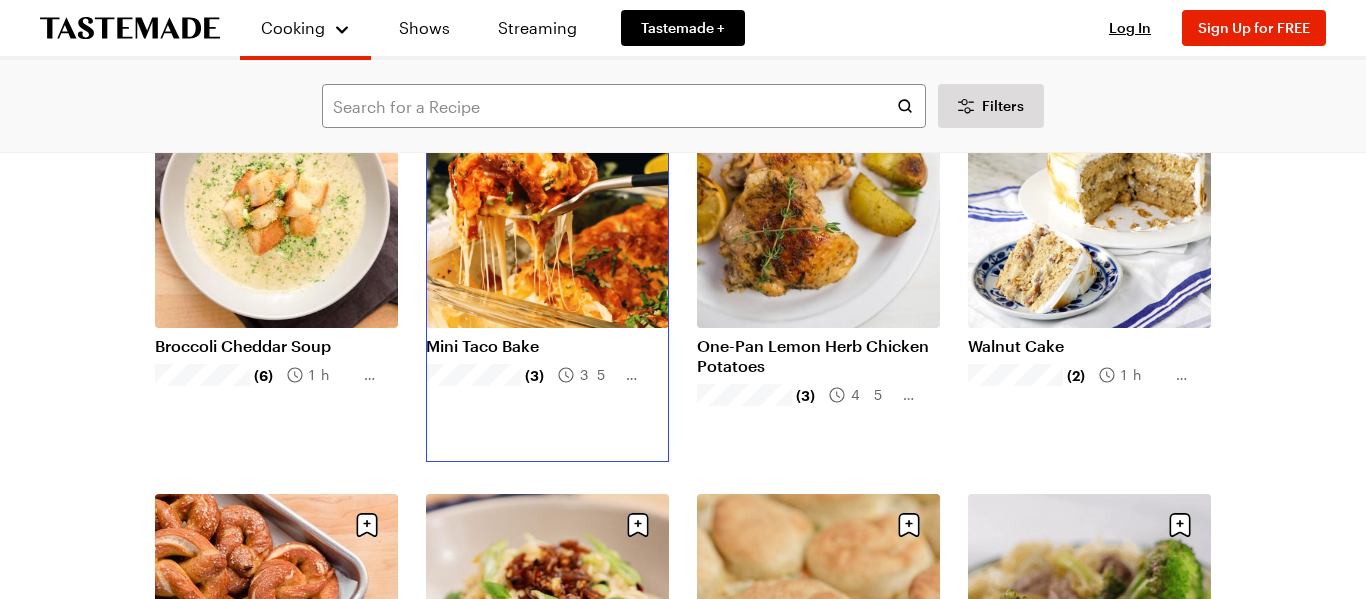 click on "Mini Taco Bake" at bounding box center (547, 346) 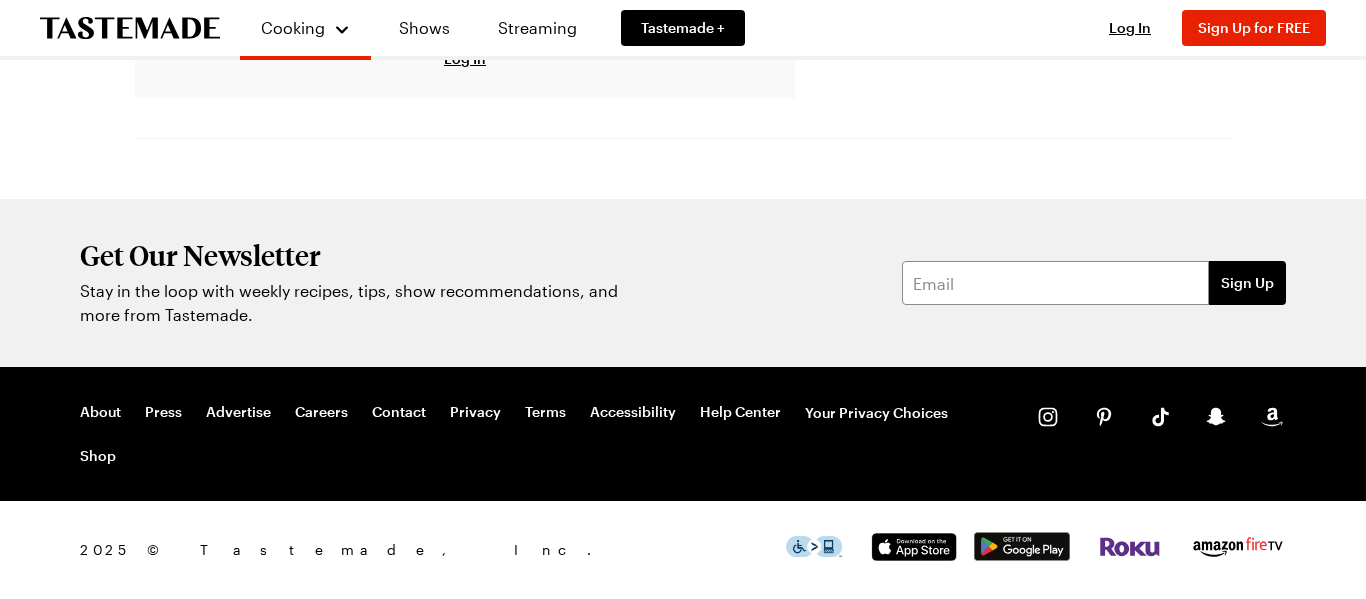 scroll, scrollTop: 0, scrollLeft: 0, axis: both 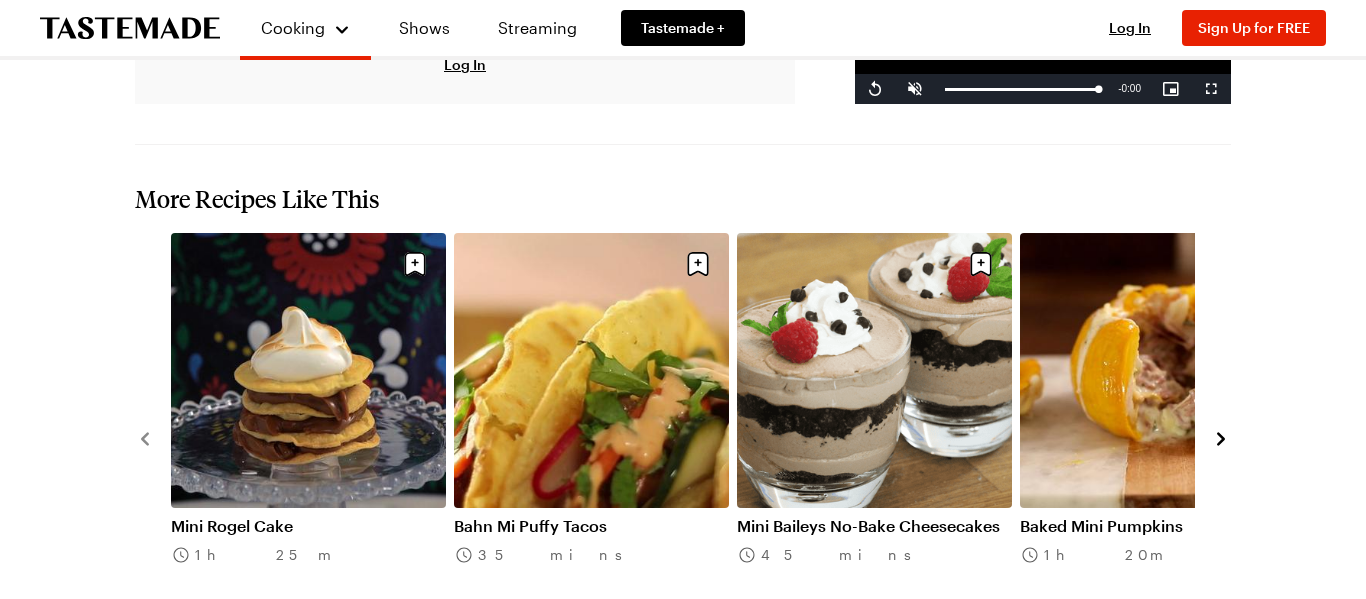 click on "Baked Mini Pumpkins" at bounding box center [1157, 526] 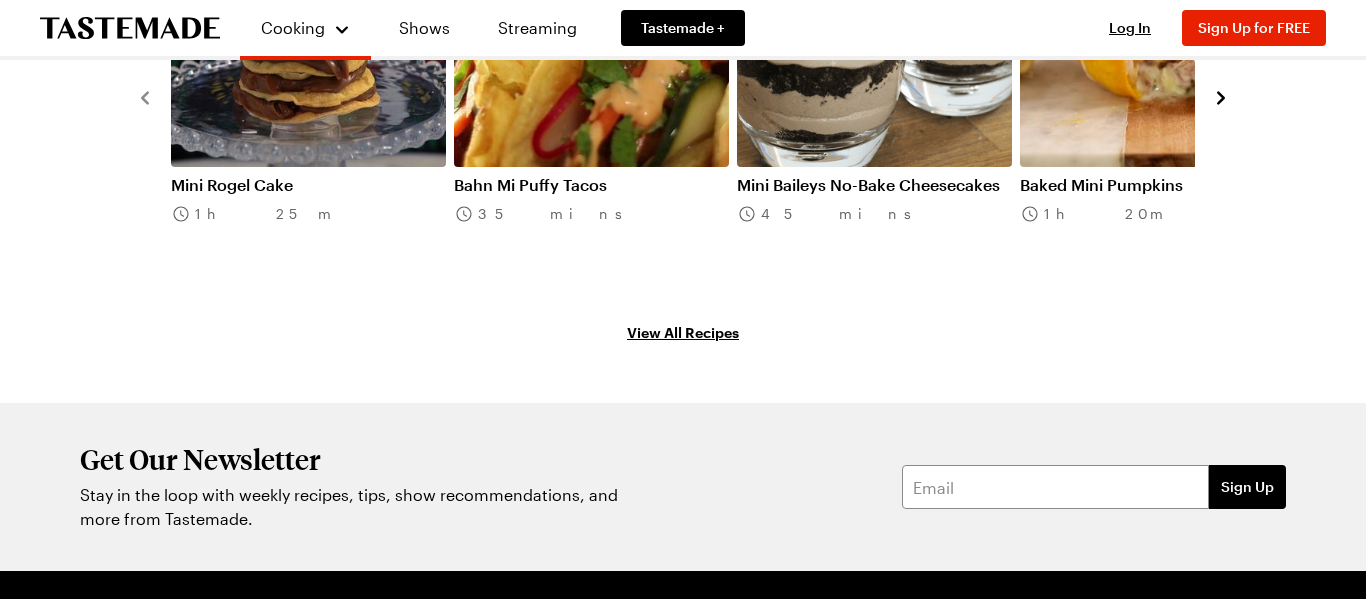 scroll, scrollTop: 0, scrollLeft: 0, axis: both 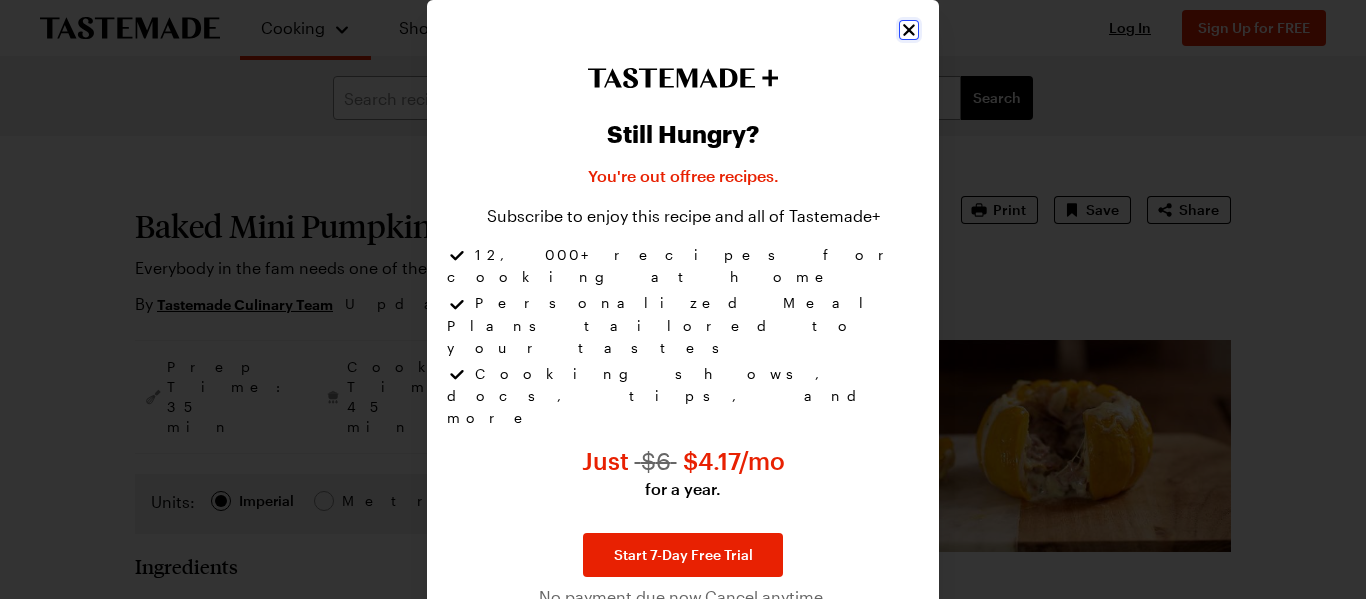 click 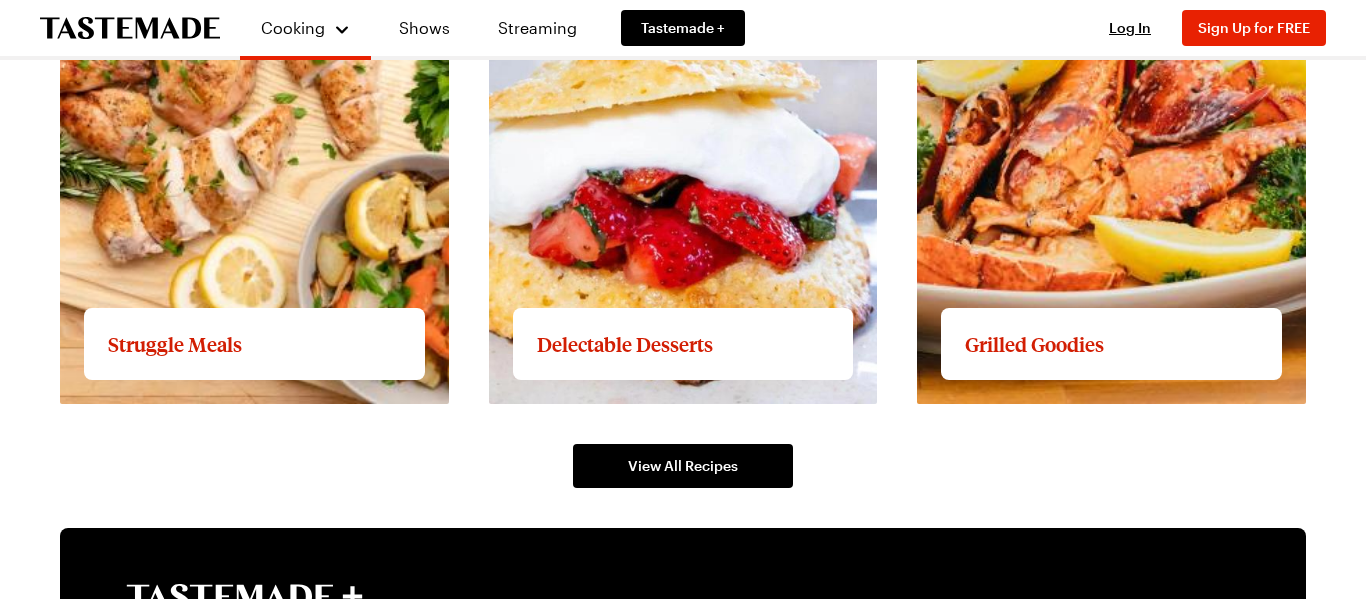 scroll, scrollTop: 3024, scrollLeft: 0, axis: vertical 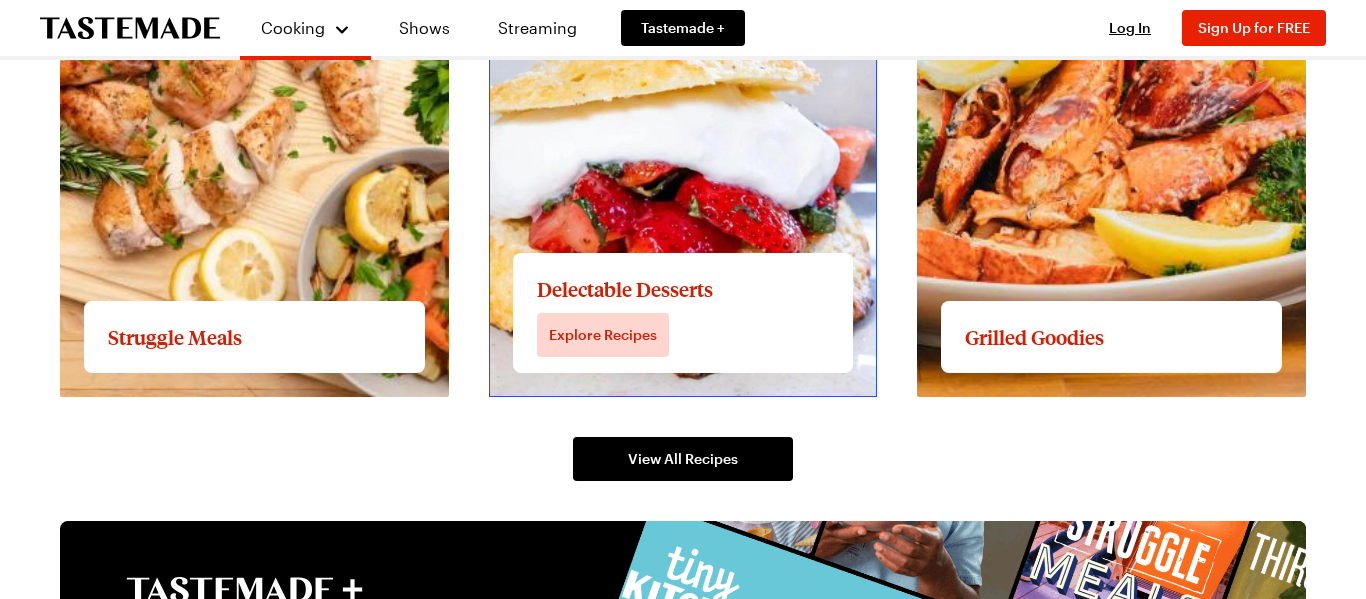 click on "View full content for Delectable Desserts" at bounding box center [642, -92] 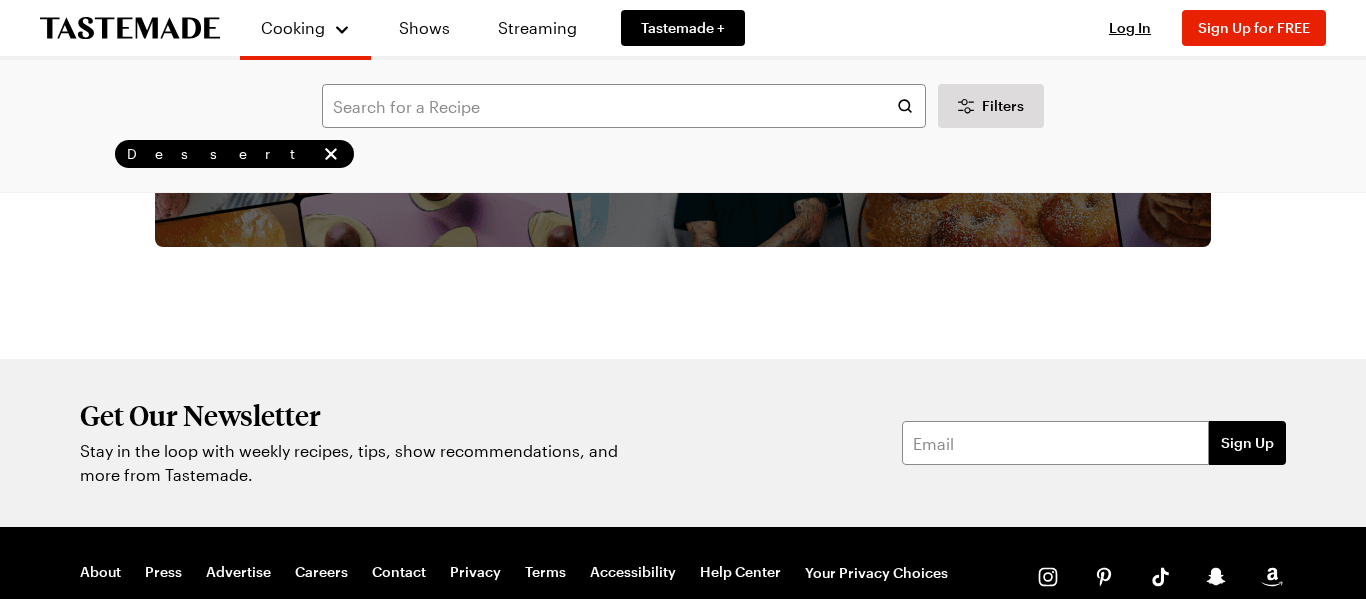 scroll, scrollTop: 0, scrollLeft: 0, axis: both 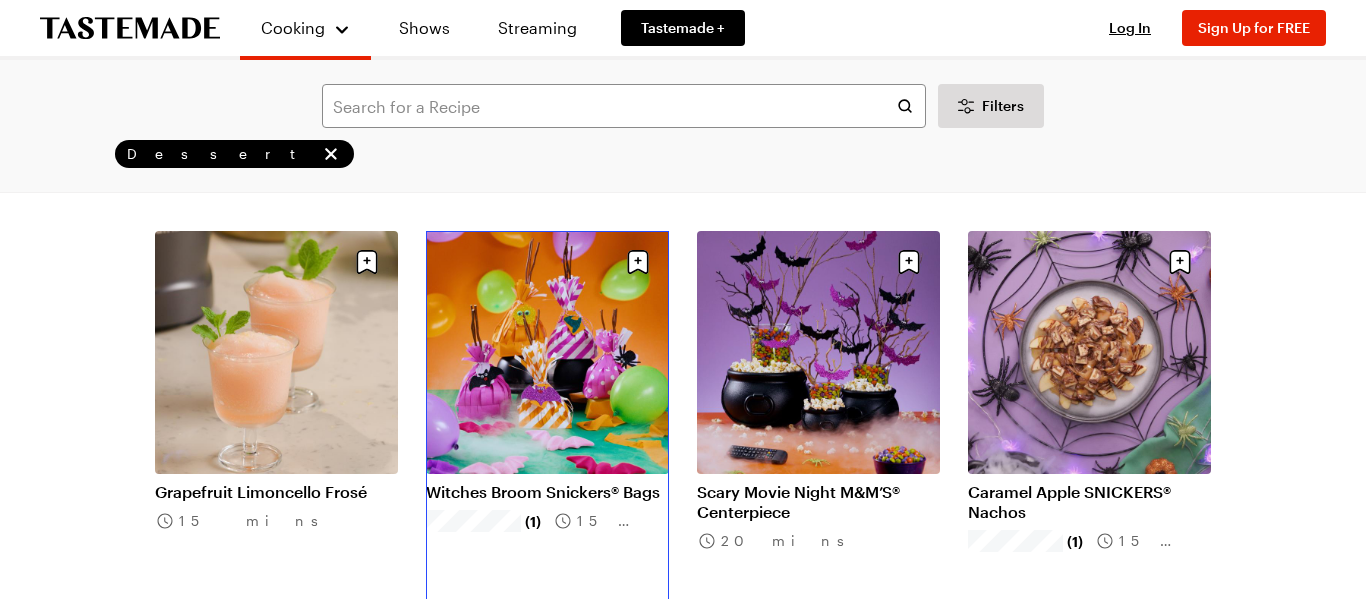 click on "Witches Broom Snickers® Bags" at bounding box center [547, 492] 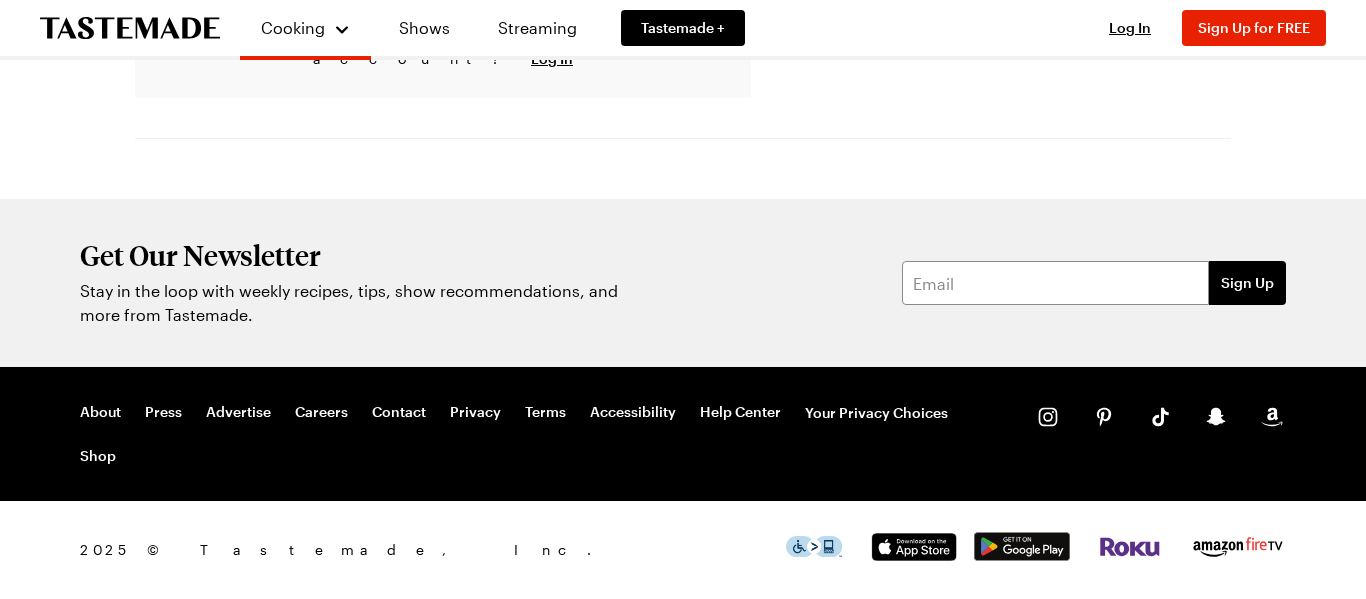 scroll, scrollTop: 0, scrollLeft: 0, axis: both 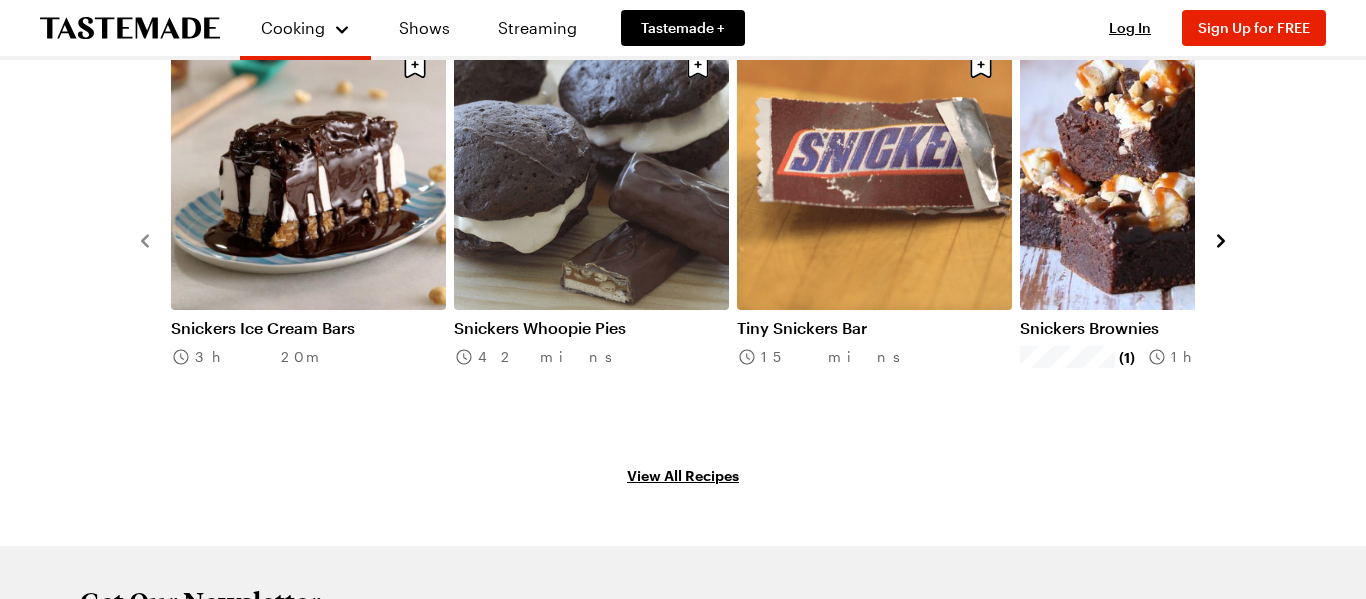click on "View All Recipes" at bounding box center [683, 475] 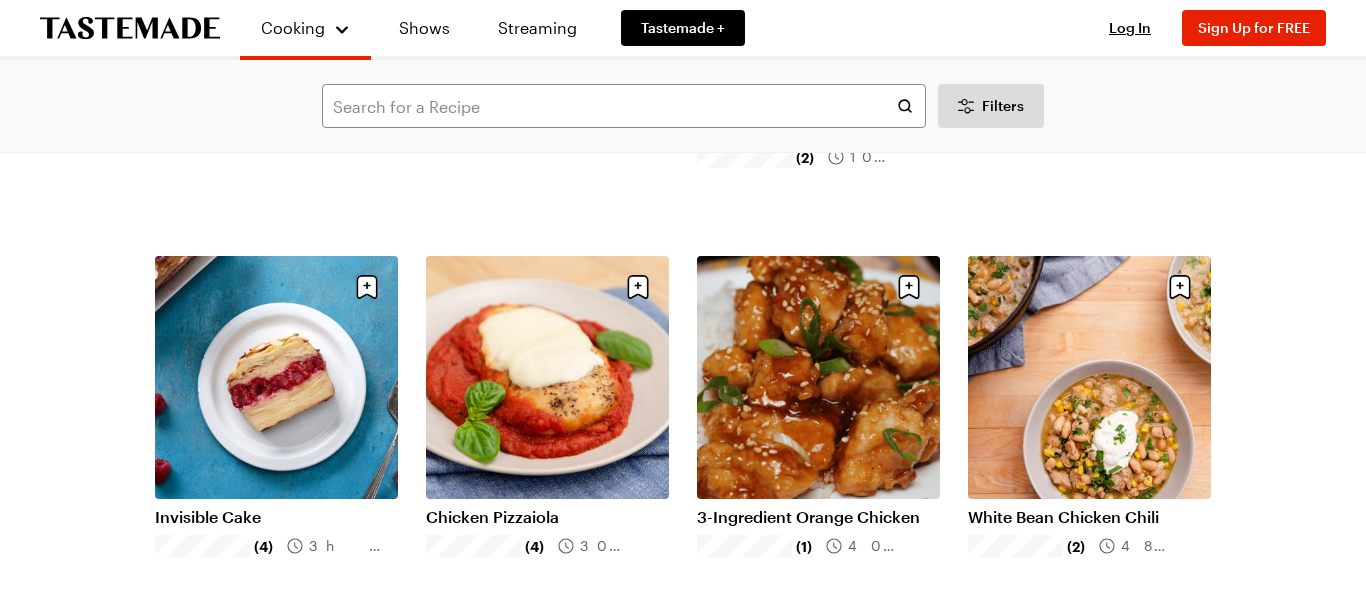 scroll, scrollTop: 0, scrollLeft: 0, axis: both 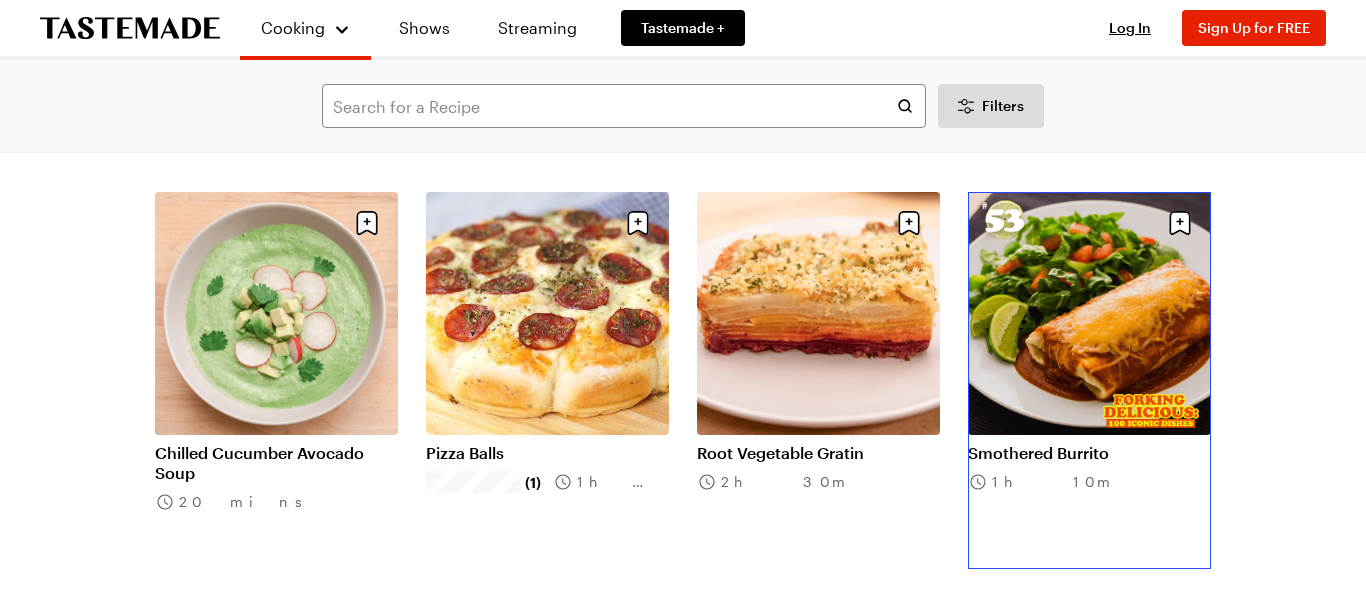click on "Smothered Burrito" at bounding box center (1089, 453) 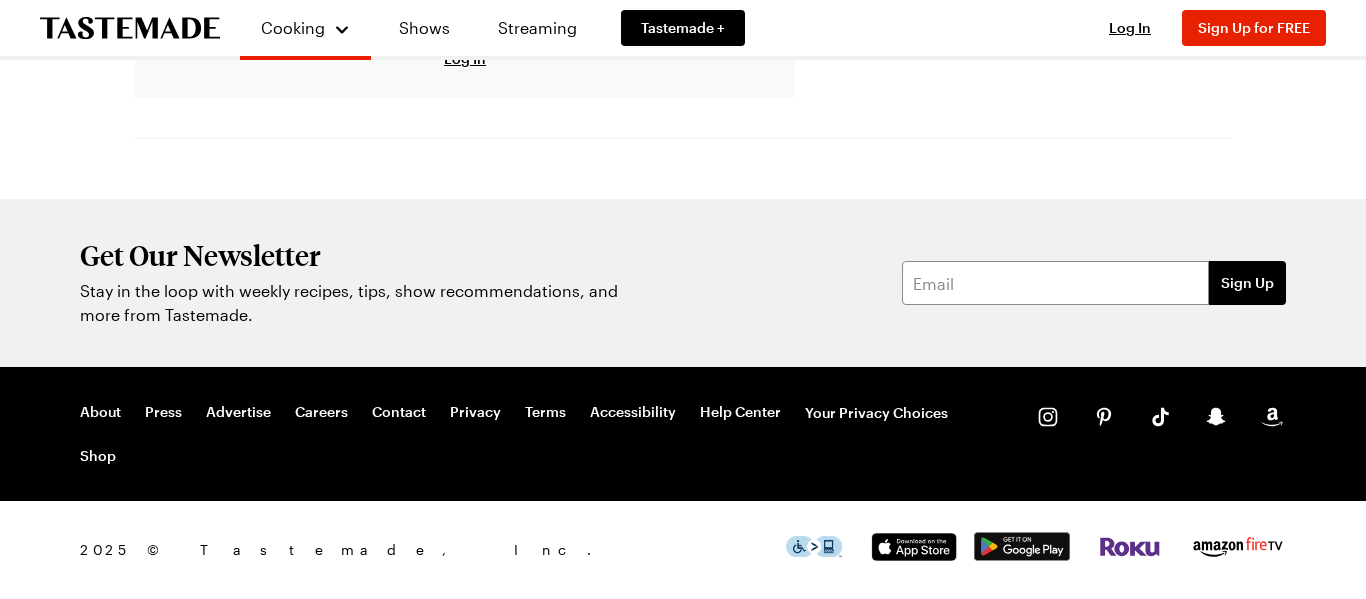 scroll, scrollTop: 0, scrollLeft: 0, axis: both 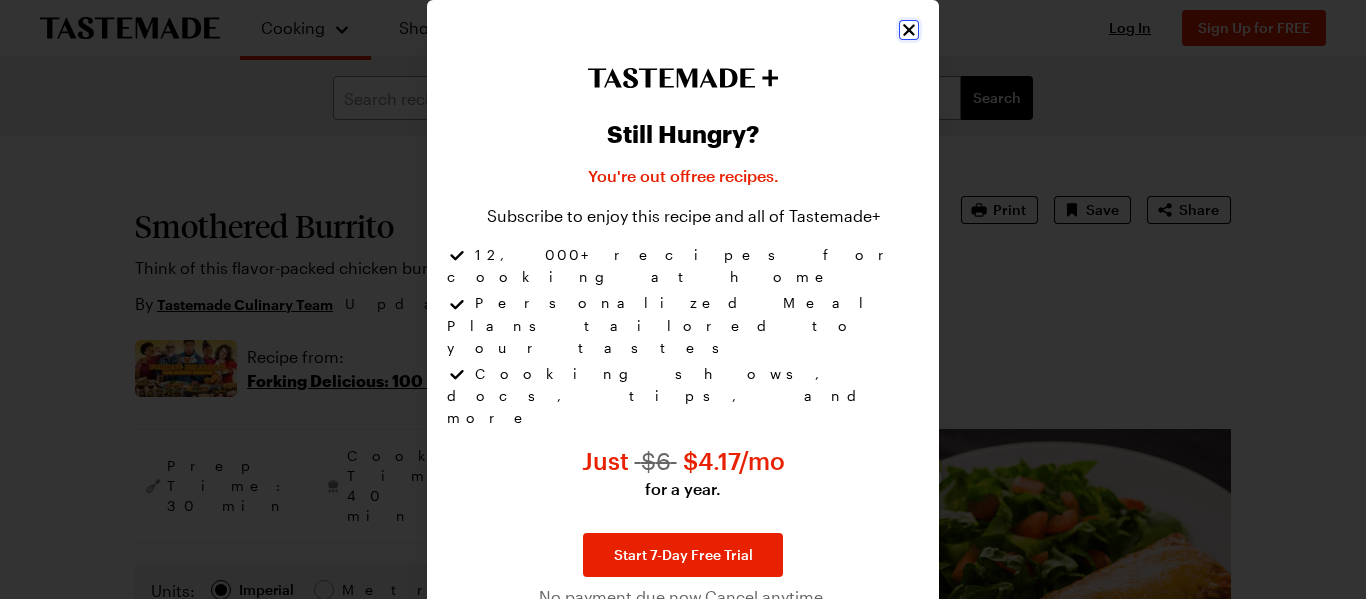 click 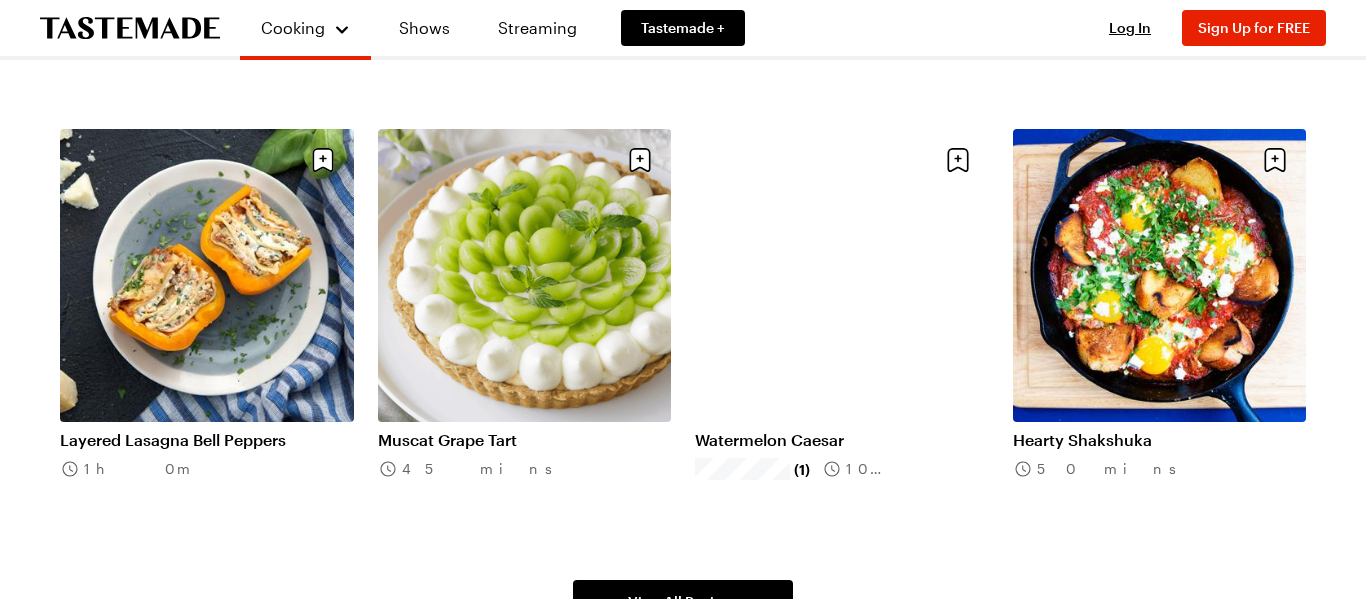scroll, scrollTop: 1201, scrollLeft: 0, axis: vertical 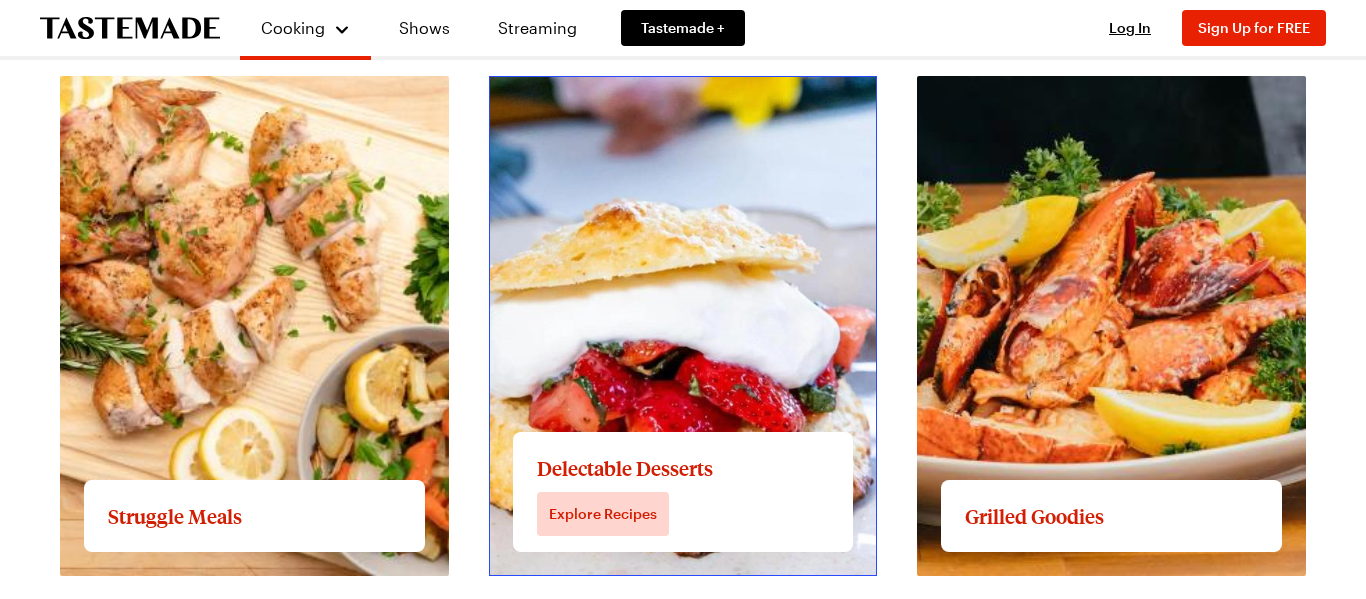 click on "View full content for Delectable Desserts" at bounding box center [642, 87] 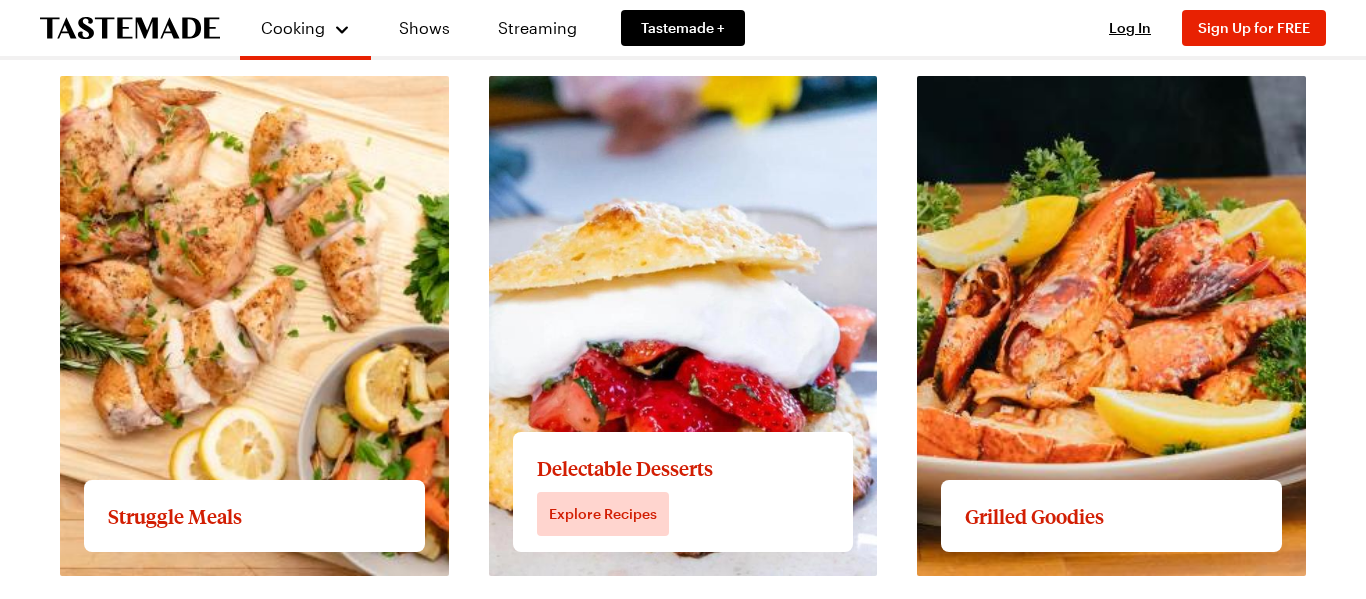 scroll, scrollTop: 0, scrollLeft: 0, axis: both 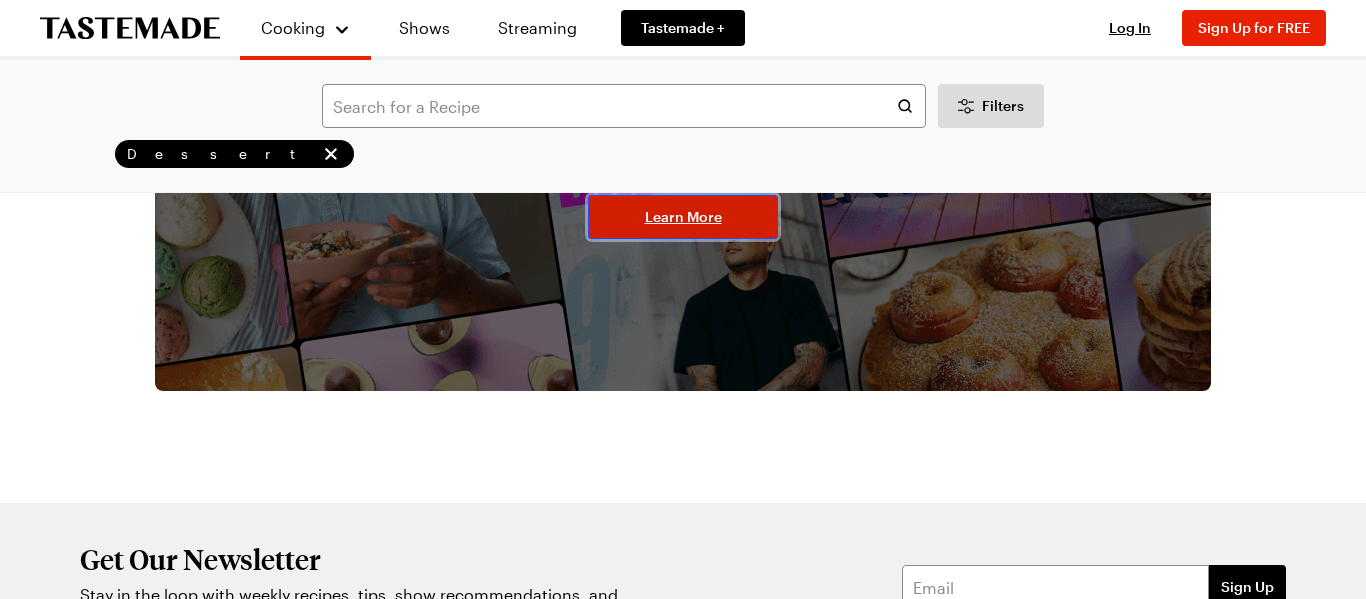 click on "Learn More" at bounding box center (683, 217) 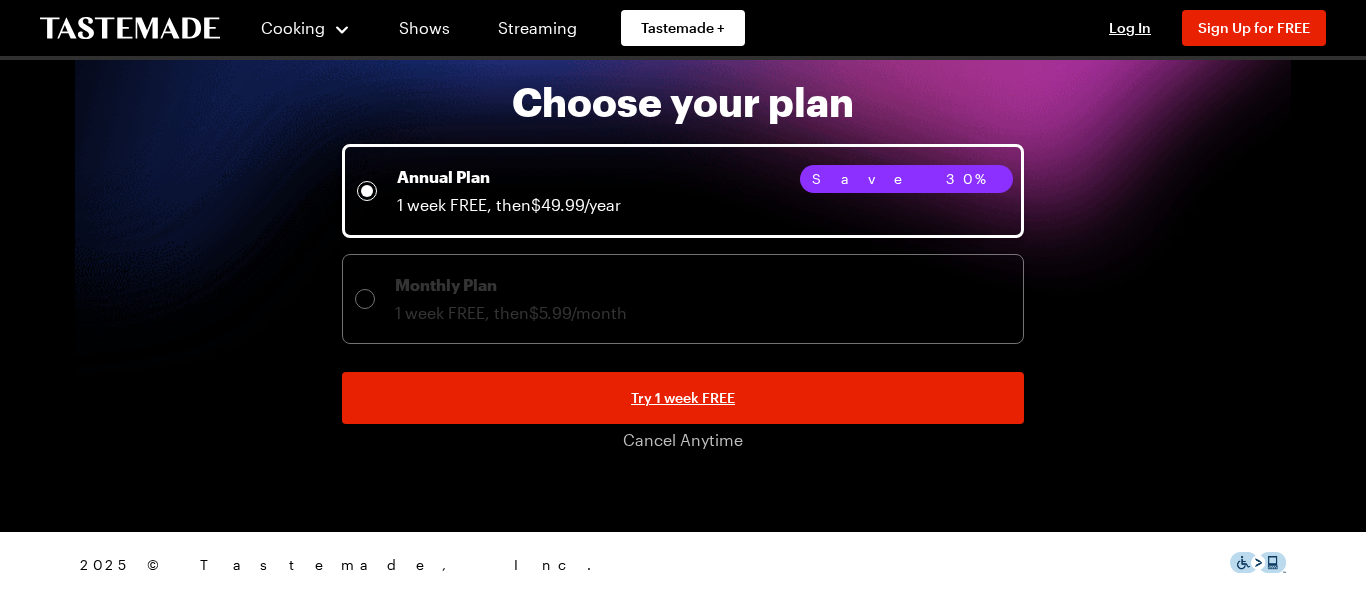 scroll, scrollTop: 0, scrollLeft: 0, axis: both 